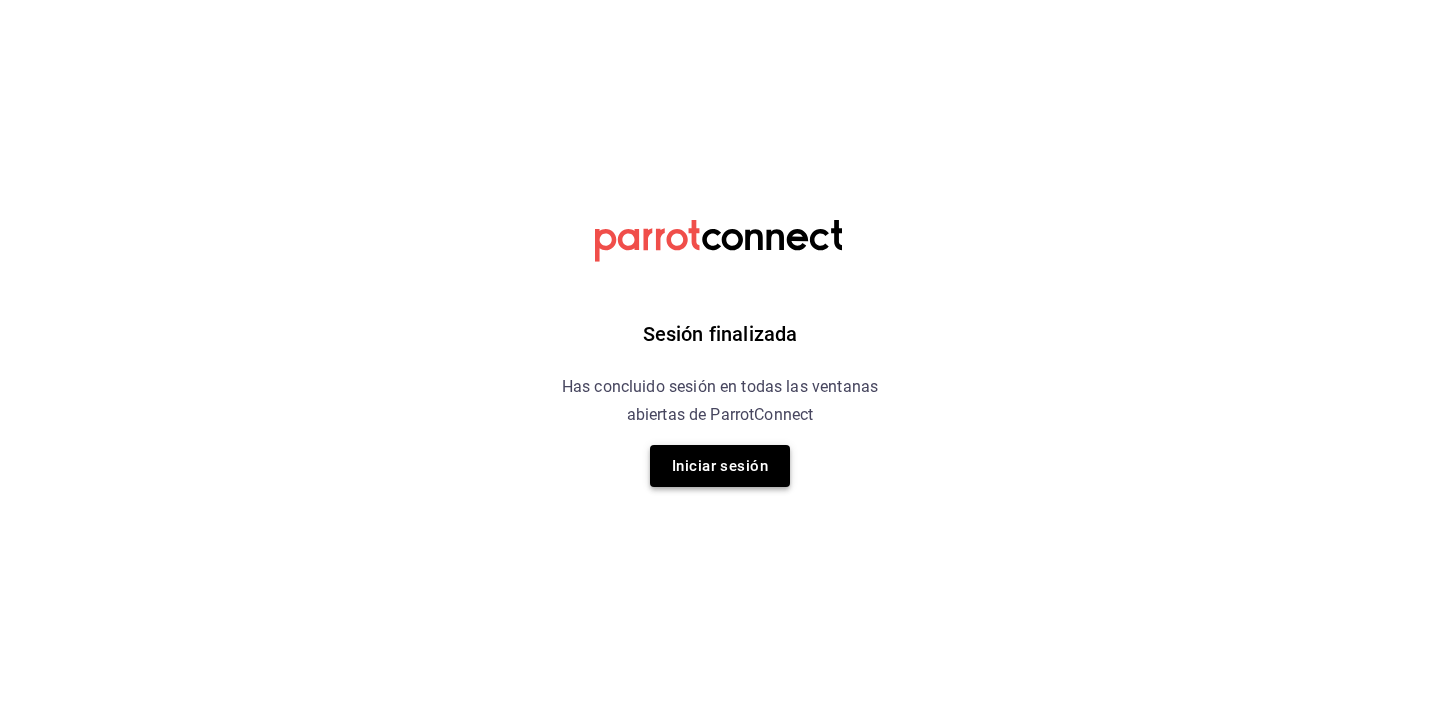scroll, scrollTop: 0, scrollLeft: 0, axis: both 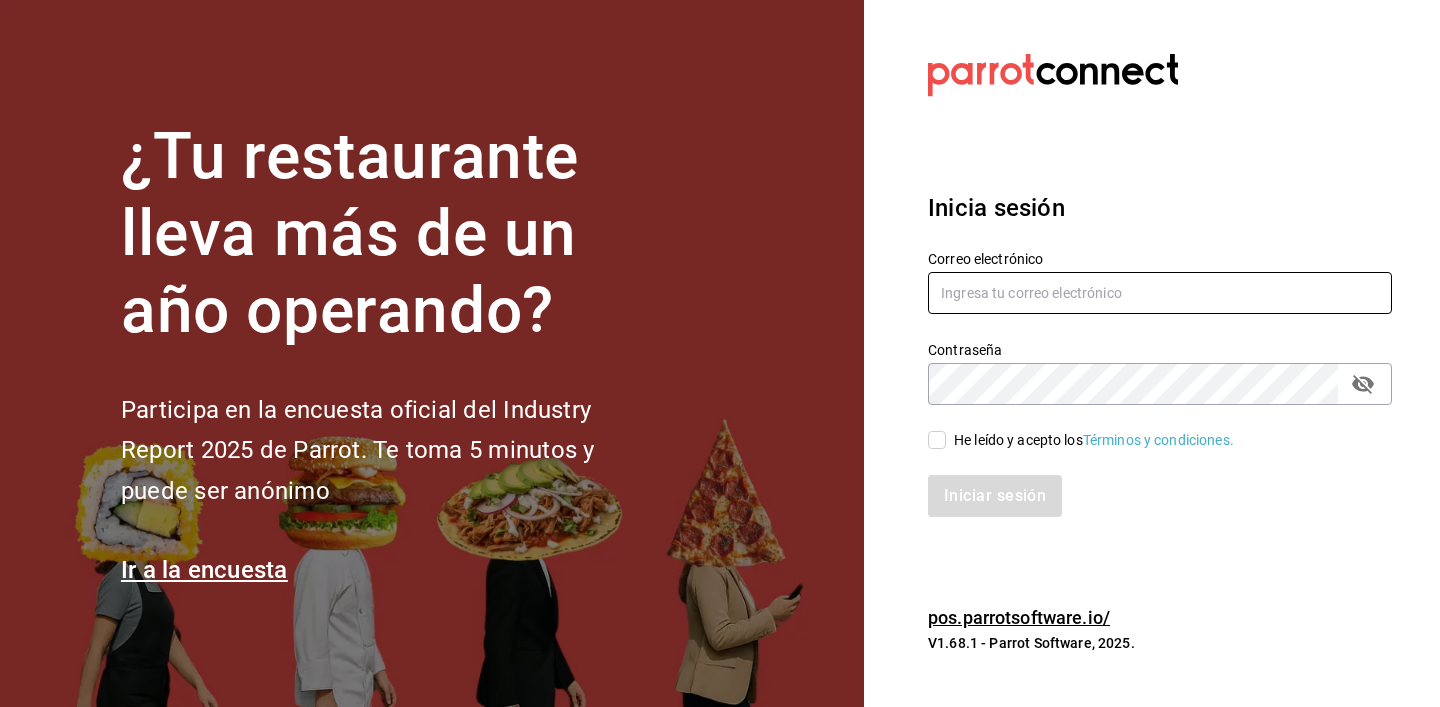 click at bounding box center (1160, 293) 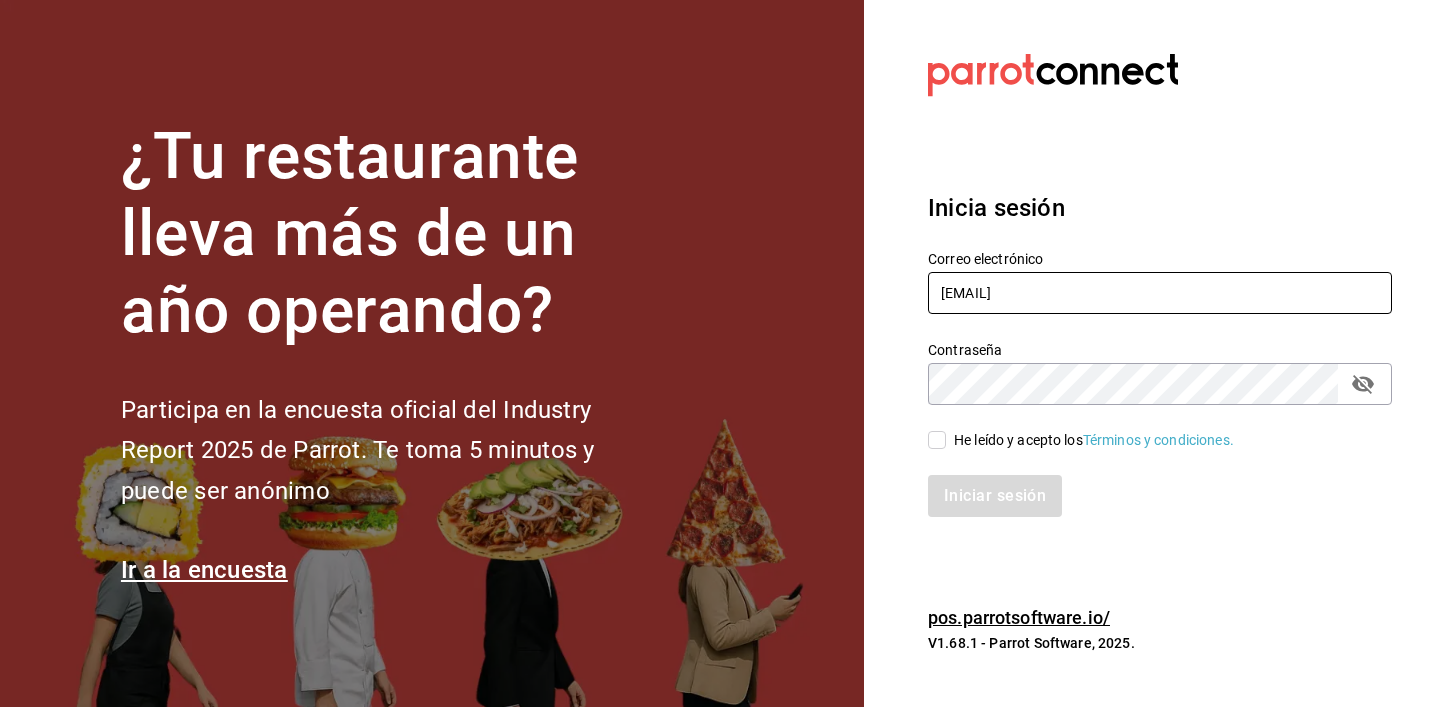 type on "[EMAIL]" 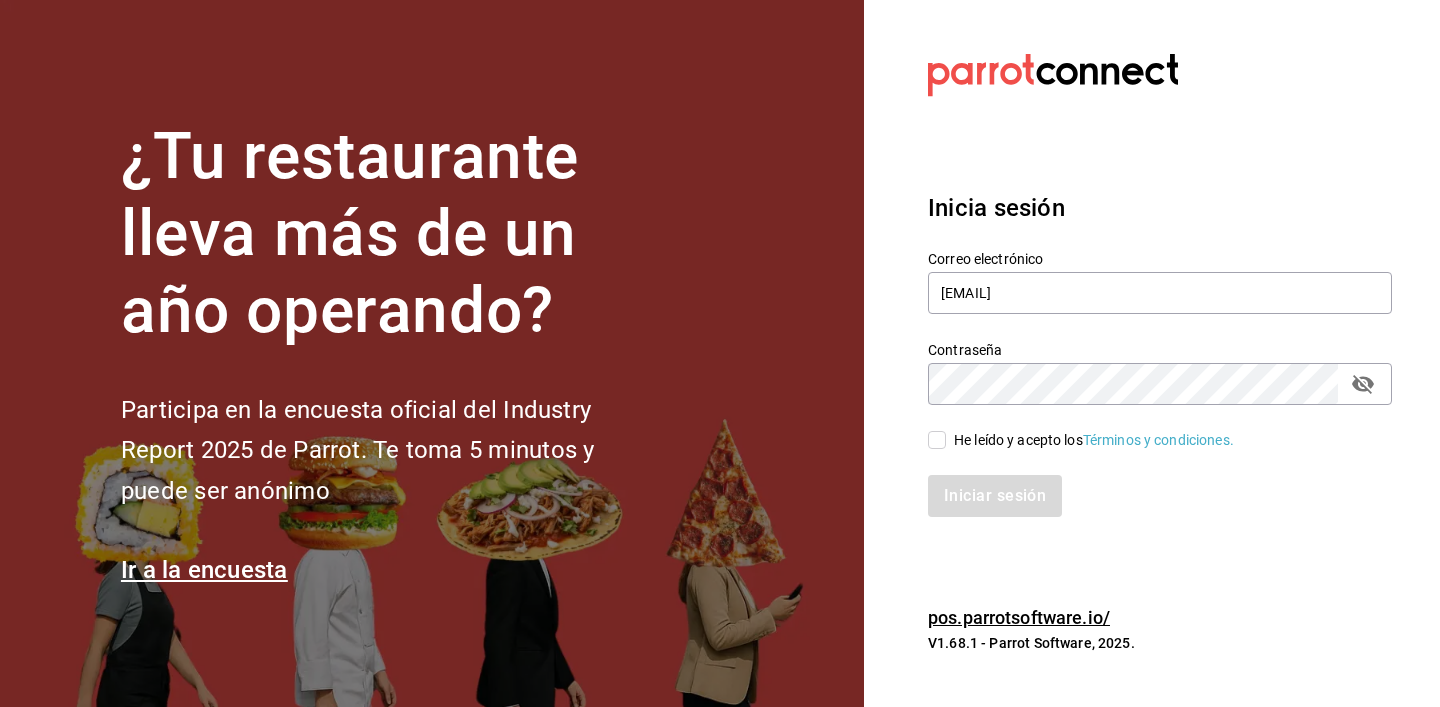 click on "He leído y acepto los  Términos y condiciones." at bounding box center (937, 440) 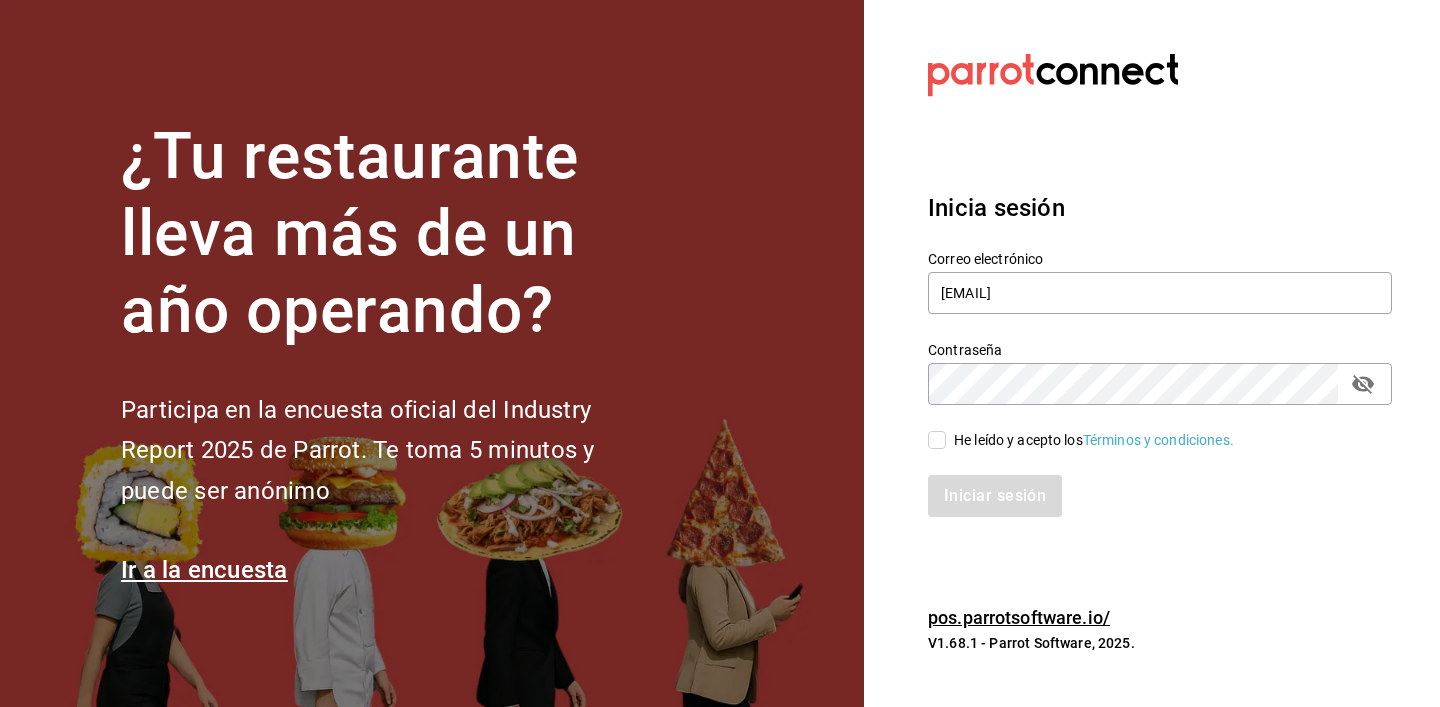 checkbox on "true" 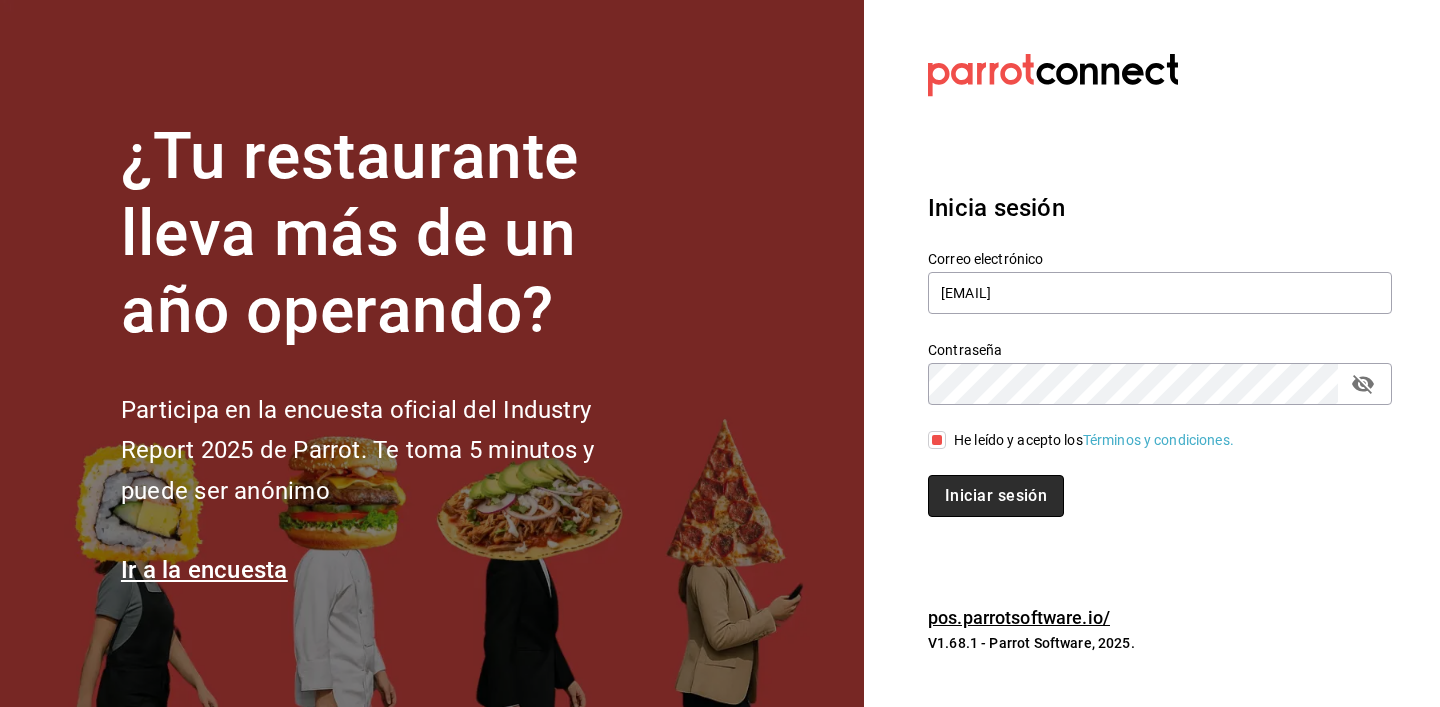click on "Iniciar sesión" at bounding box center (996, 496) 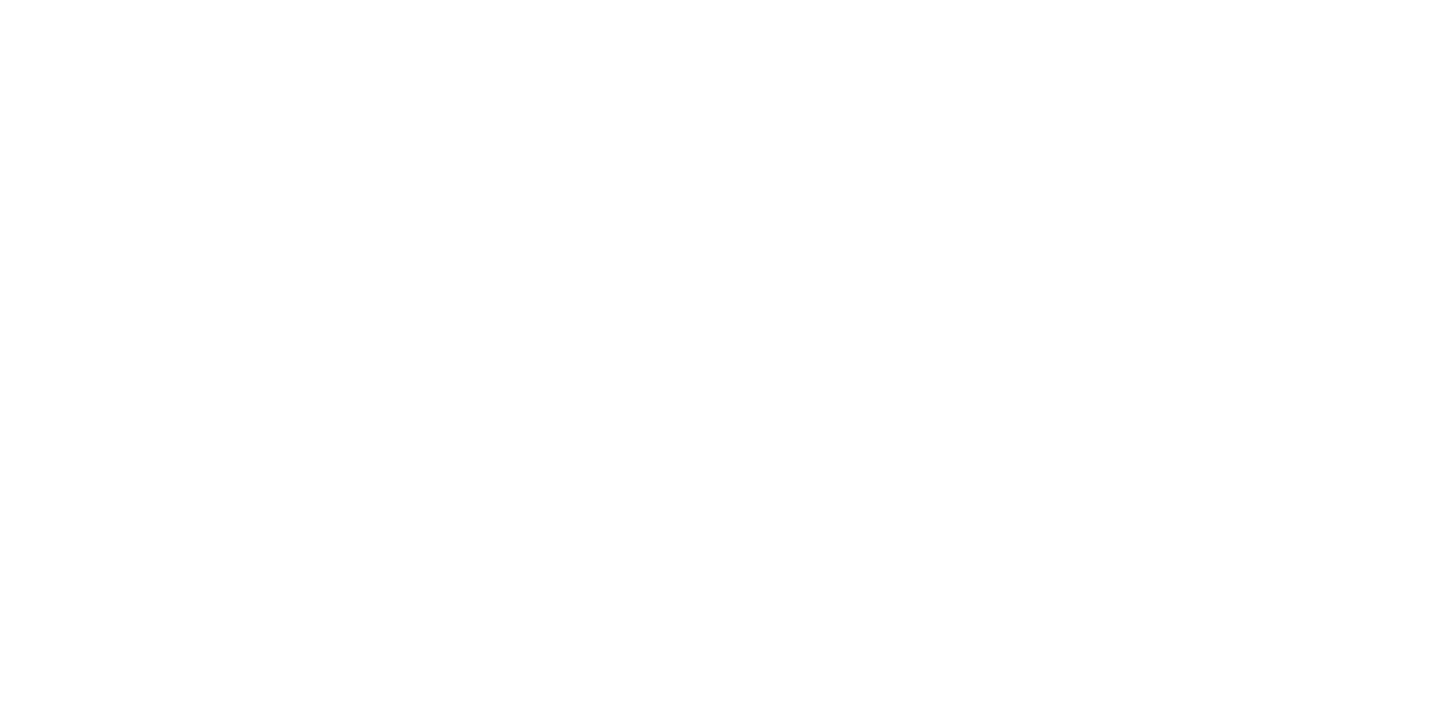 scroll, scrollTop: 0, scrollLeft: 0, axis: both 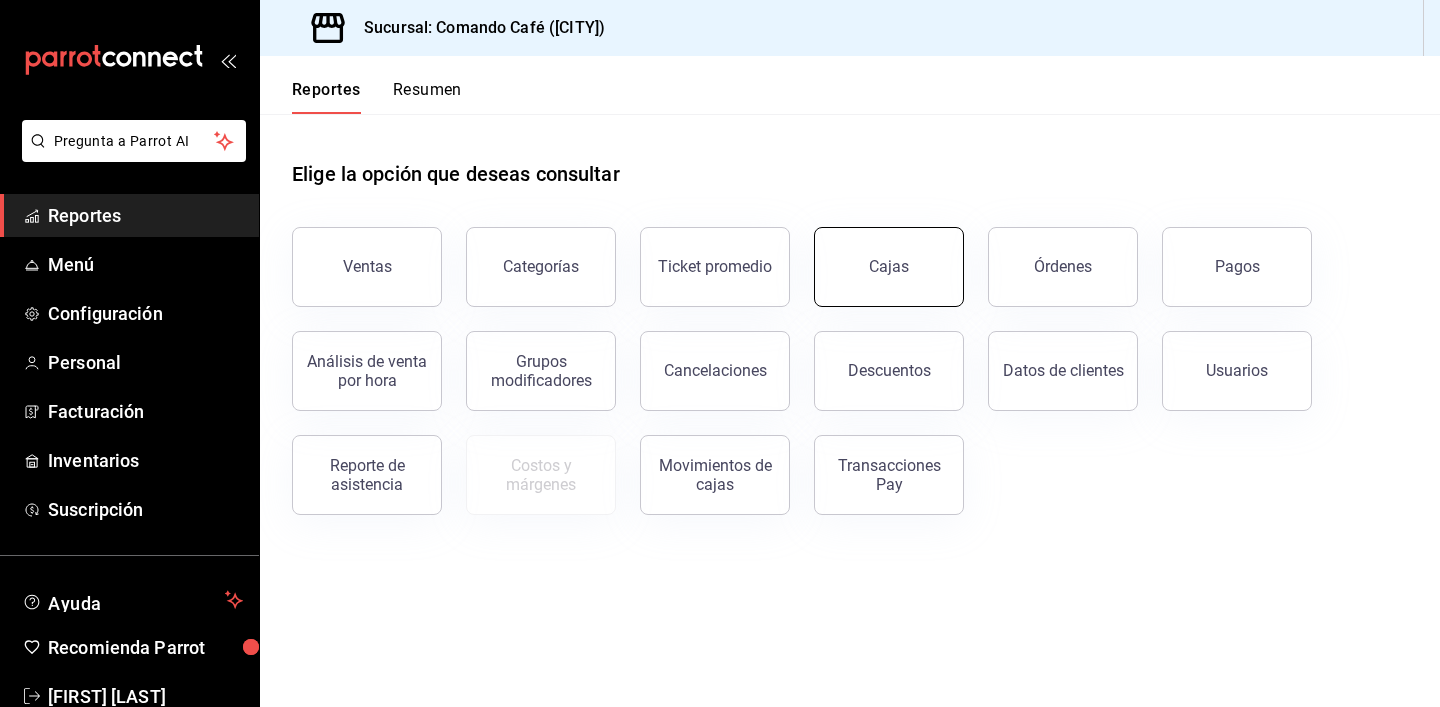 click on "Cajas" at bounding box center [889, 267] 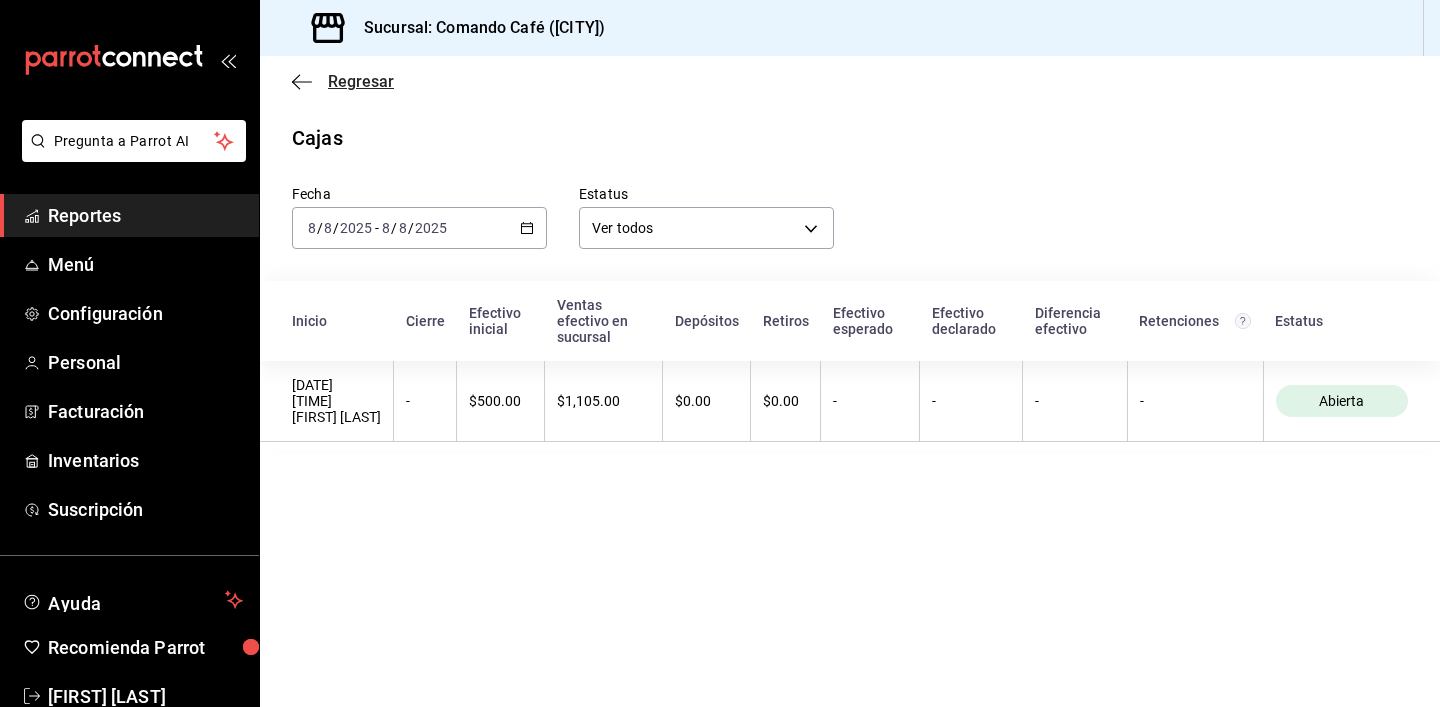 click 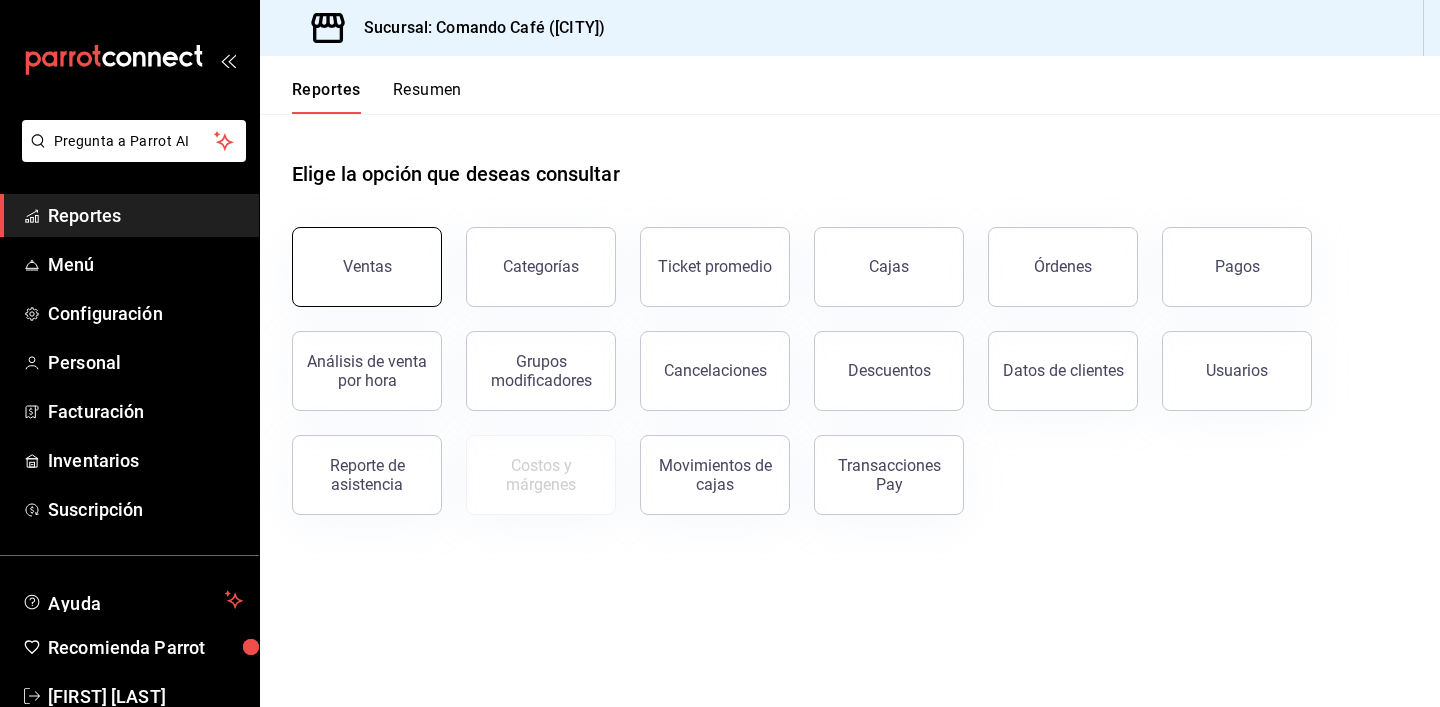 click on "Ventas" at bounding box center (367, 267) 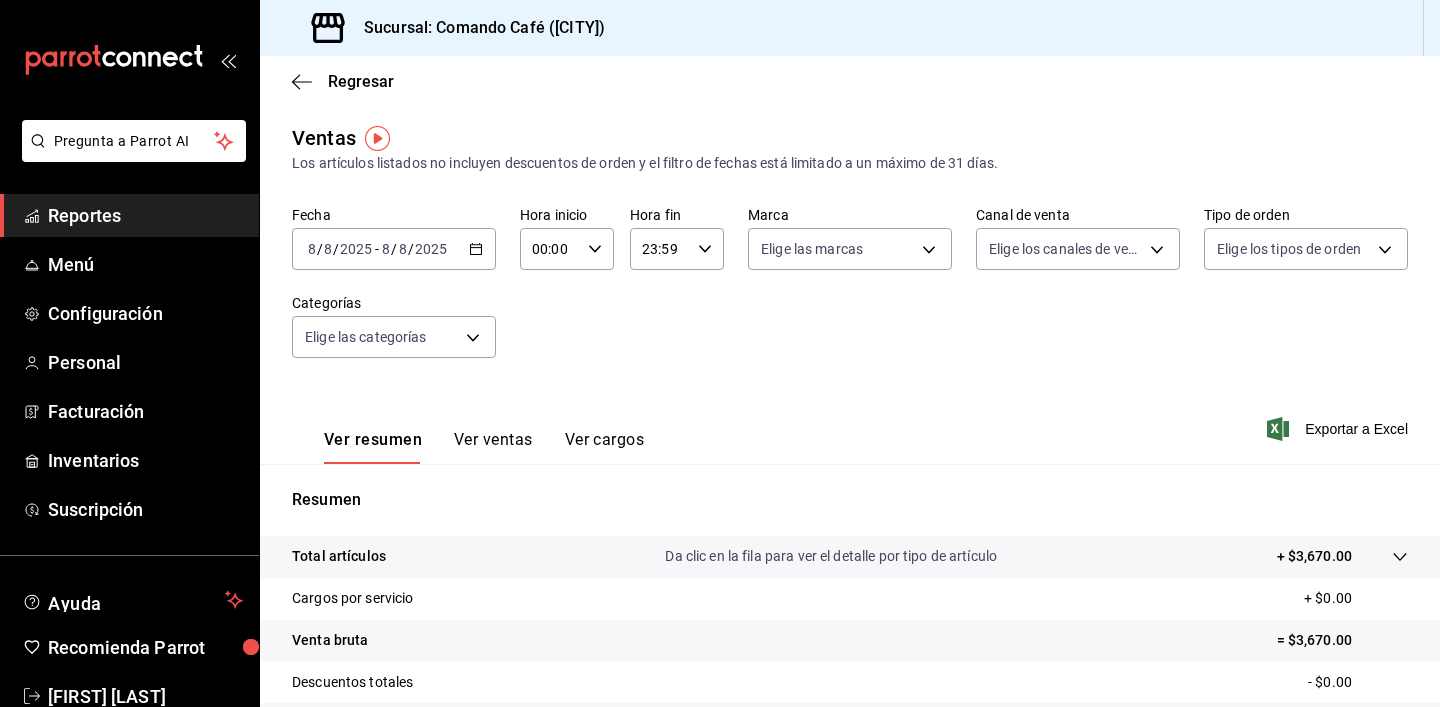click on "Ver ventas" at bounding box center (493, 447) 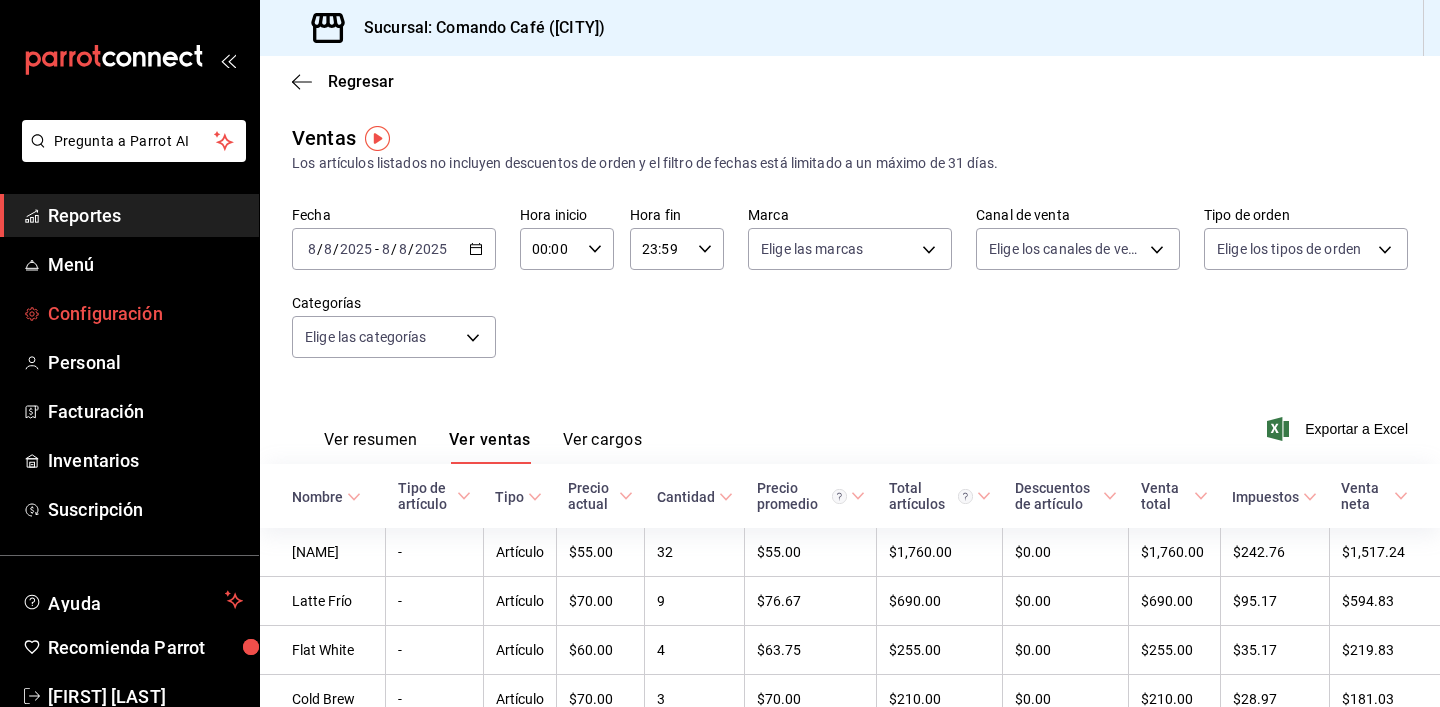 click on "Configuración" at bounding box center (145, 313) 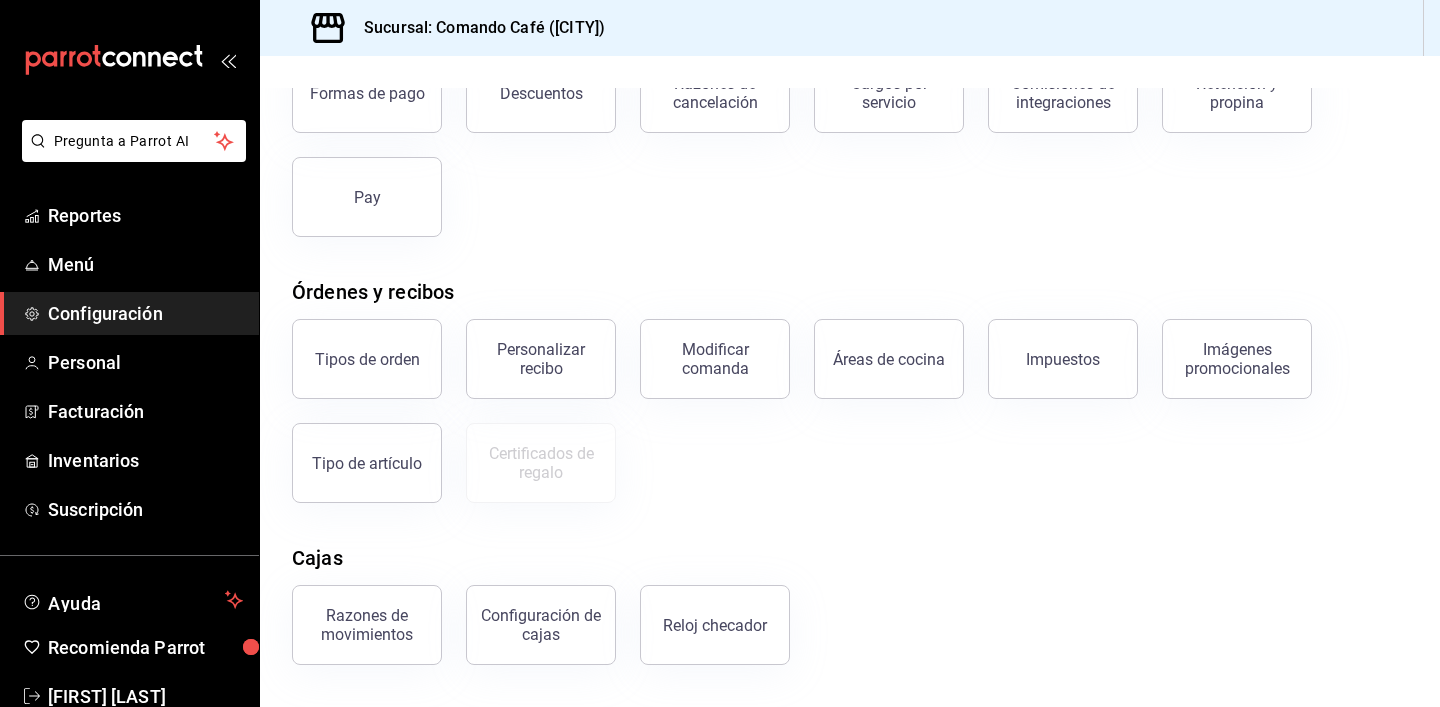 scroll, scrollTop: 151, scrollLeft: 0, axis: vertical 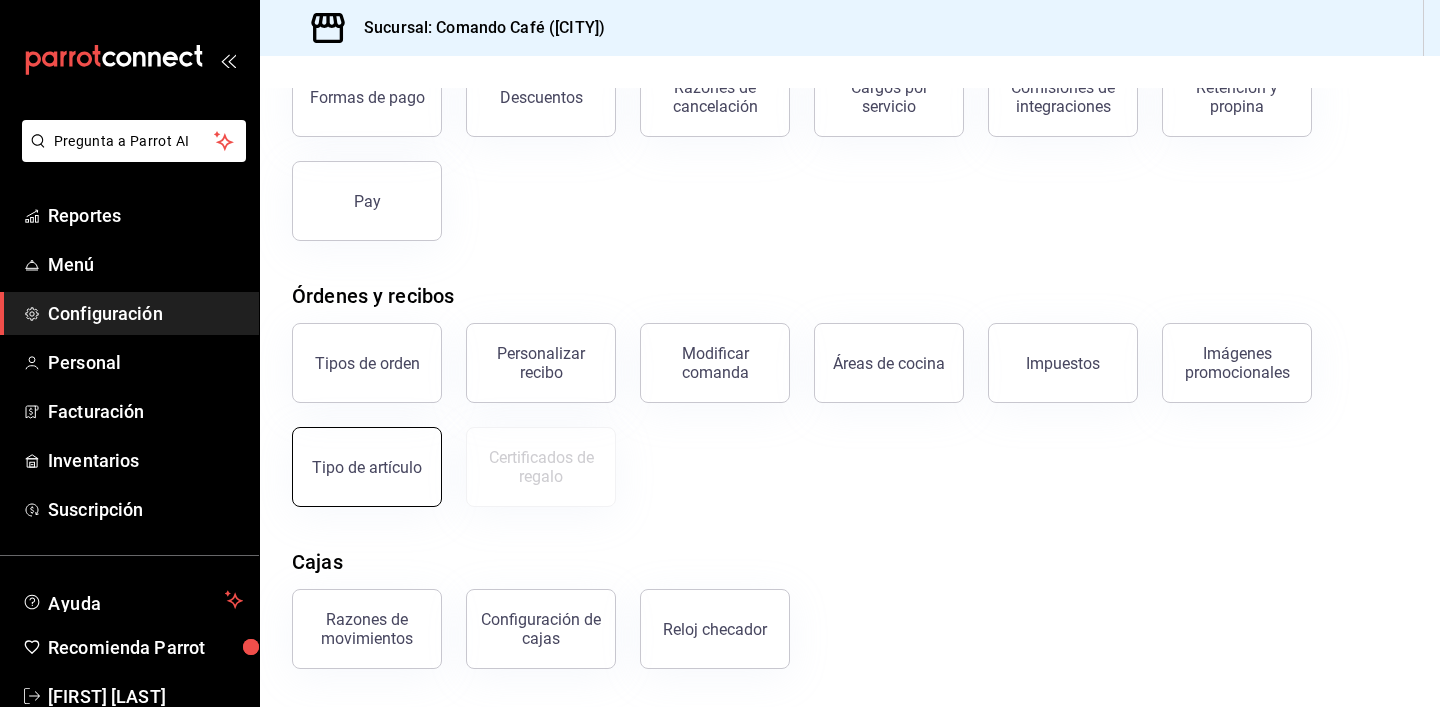 click on "Tipo de artículo" at bounding box center [367, 467] 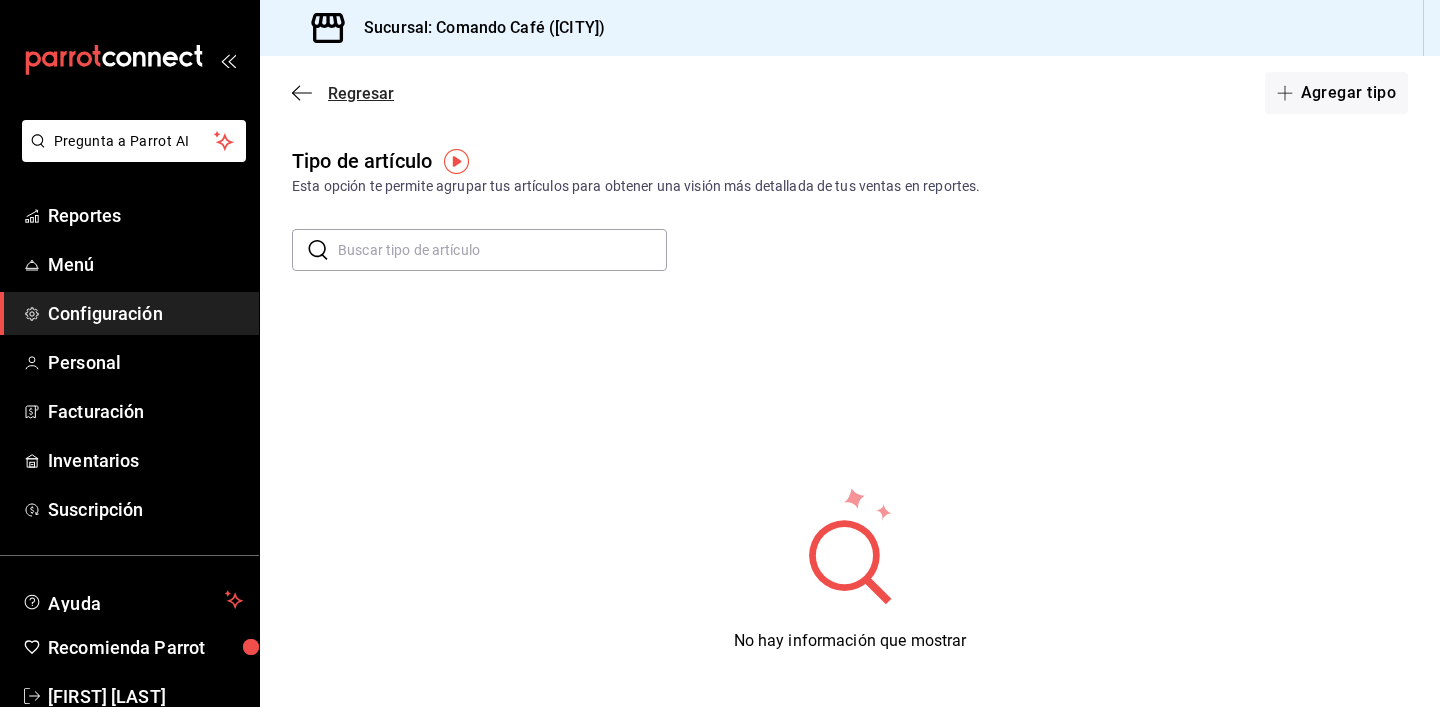 click 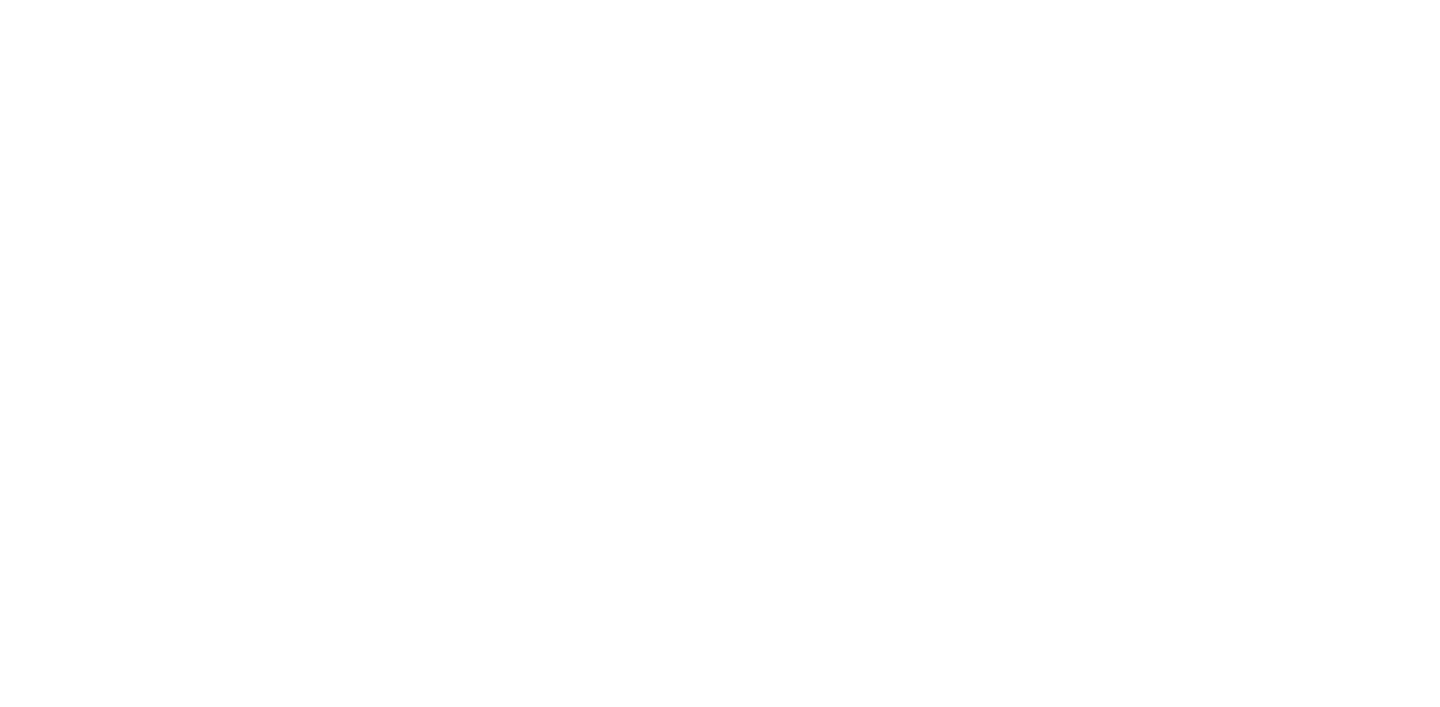 scroll, scrollTop: 0, scrollLeft: 0, axis: both 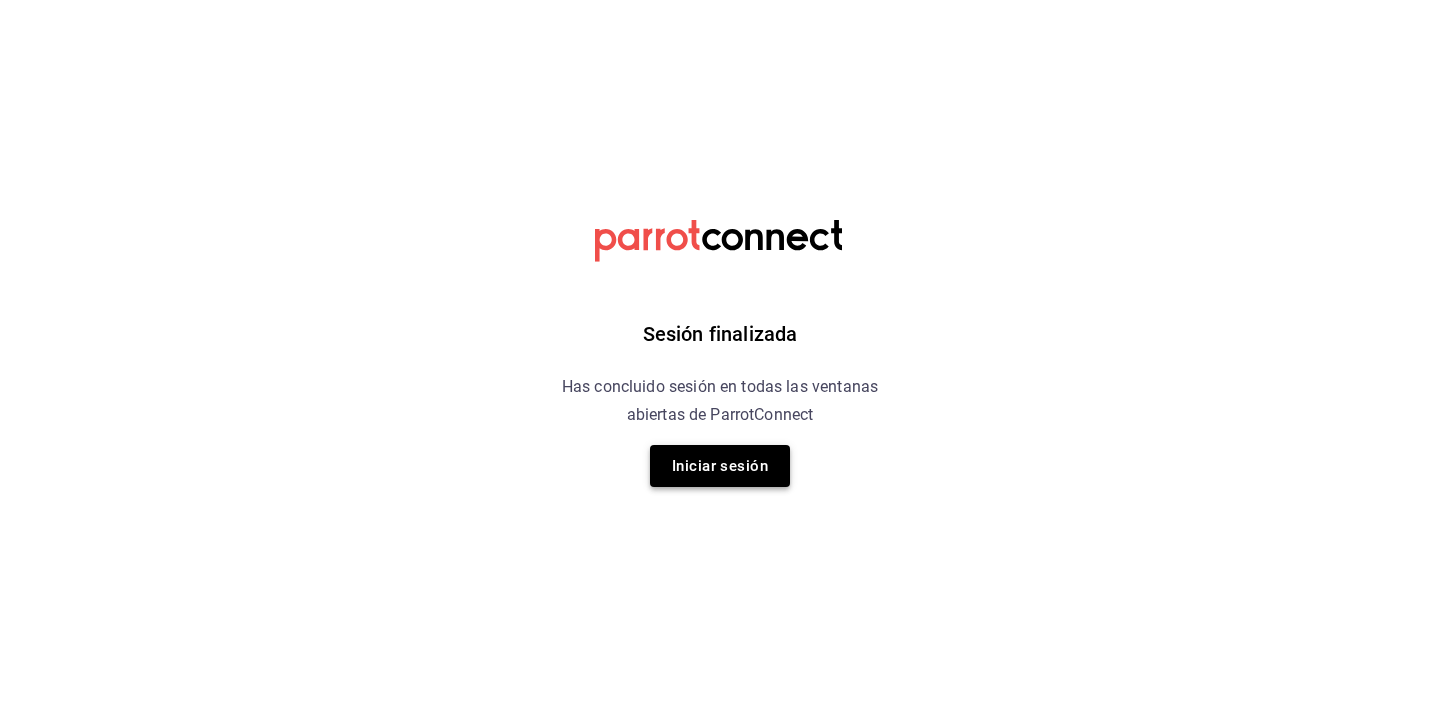 click on "Iniciar sesión" at bounding box center (720, 466) 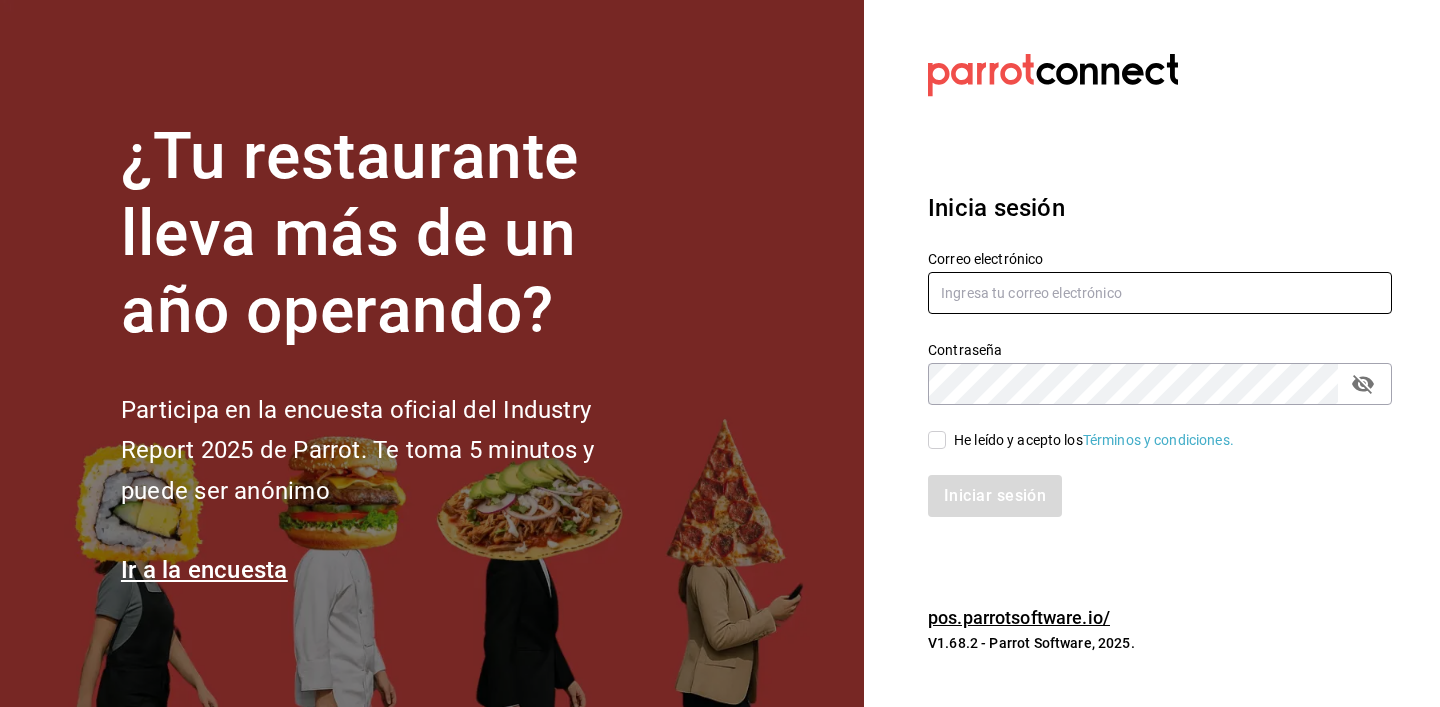 click at bounding box center (1160, 293) 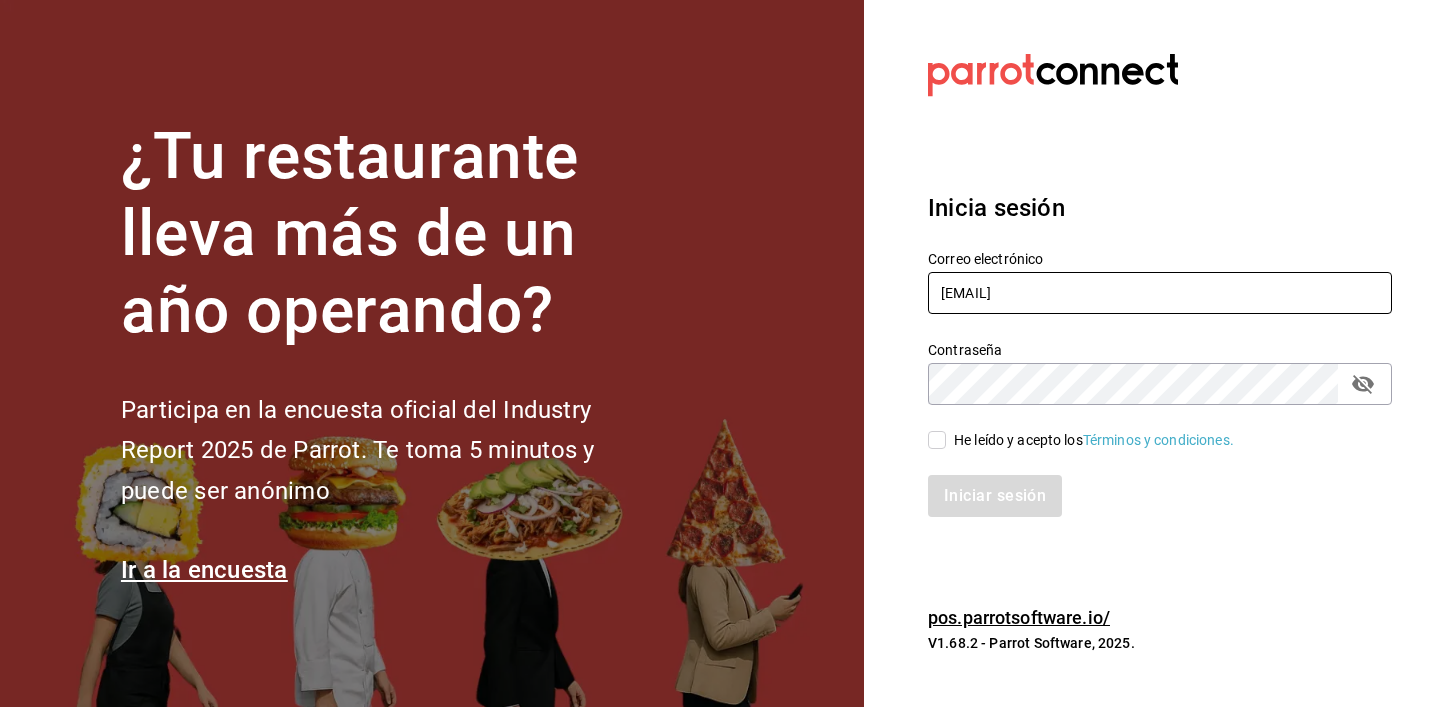 type on "[EMAIL]" 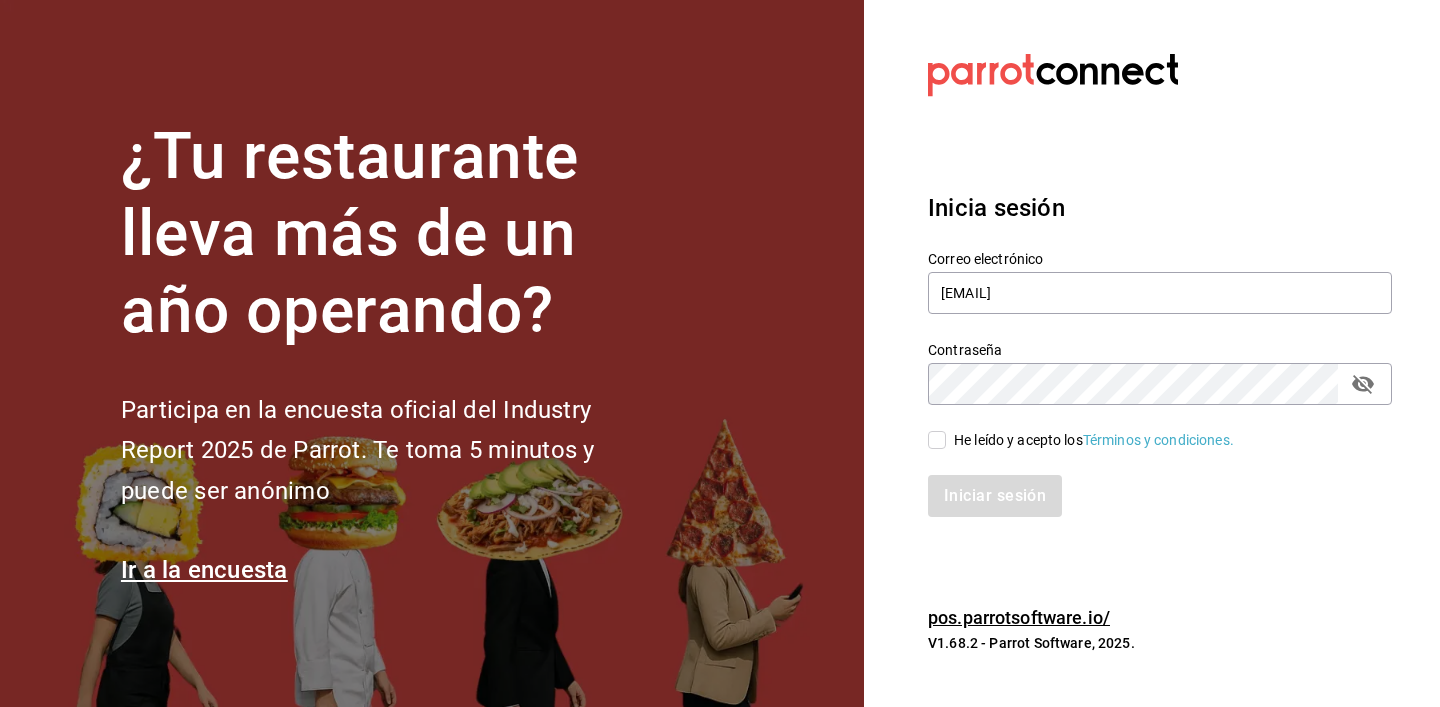 click on "He leído y acepto los  Términos y condiciones." at bounding box center (1090, 440) 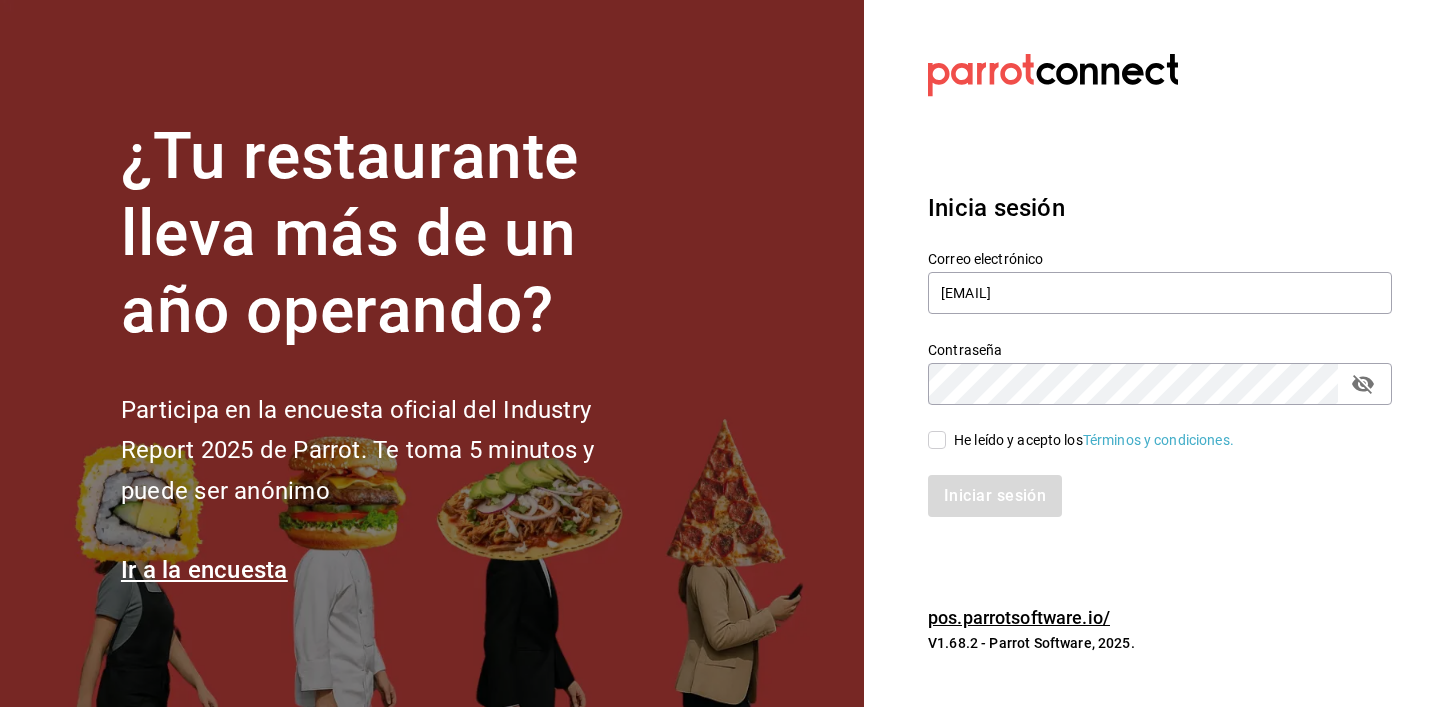 checkbox on "true" 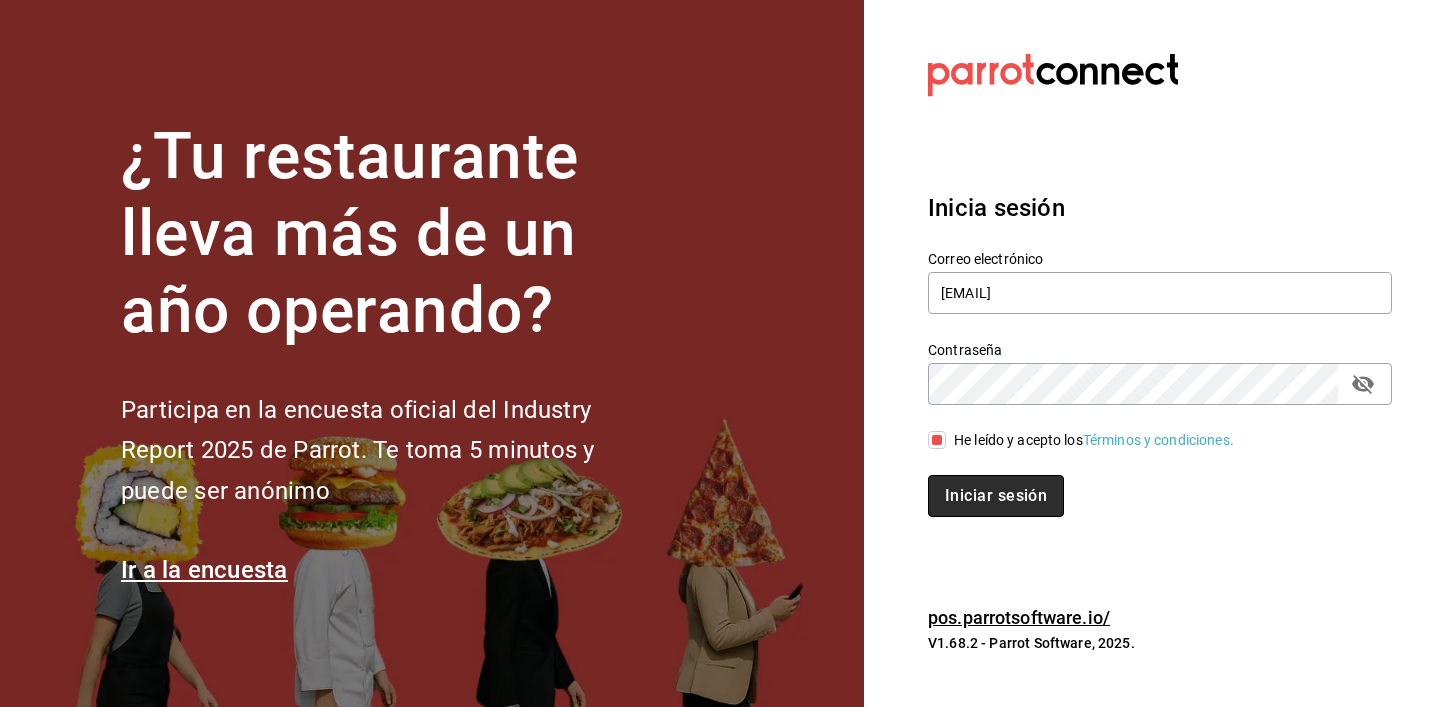 click on "Iniciar sesión" at bounding box center (996, 496) 